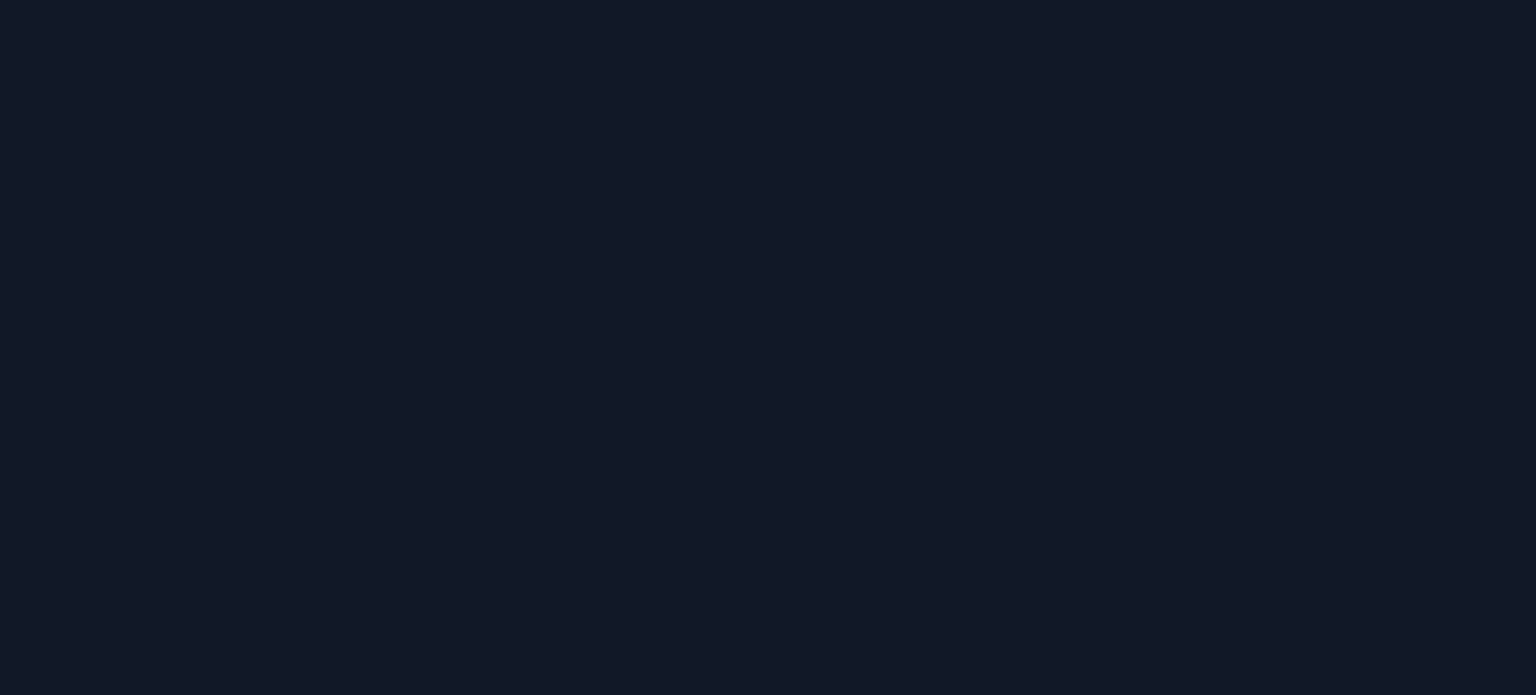 scroll, scrollTop: 0, scrollLeft: 0, axis: both 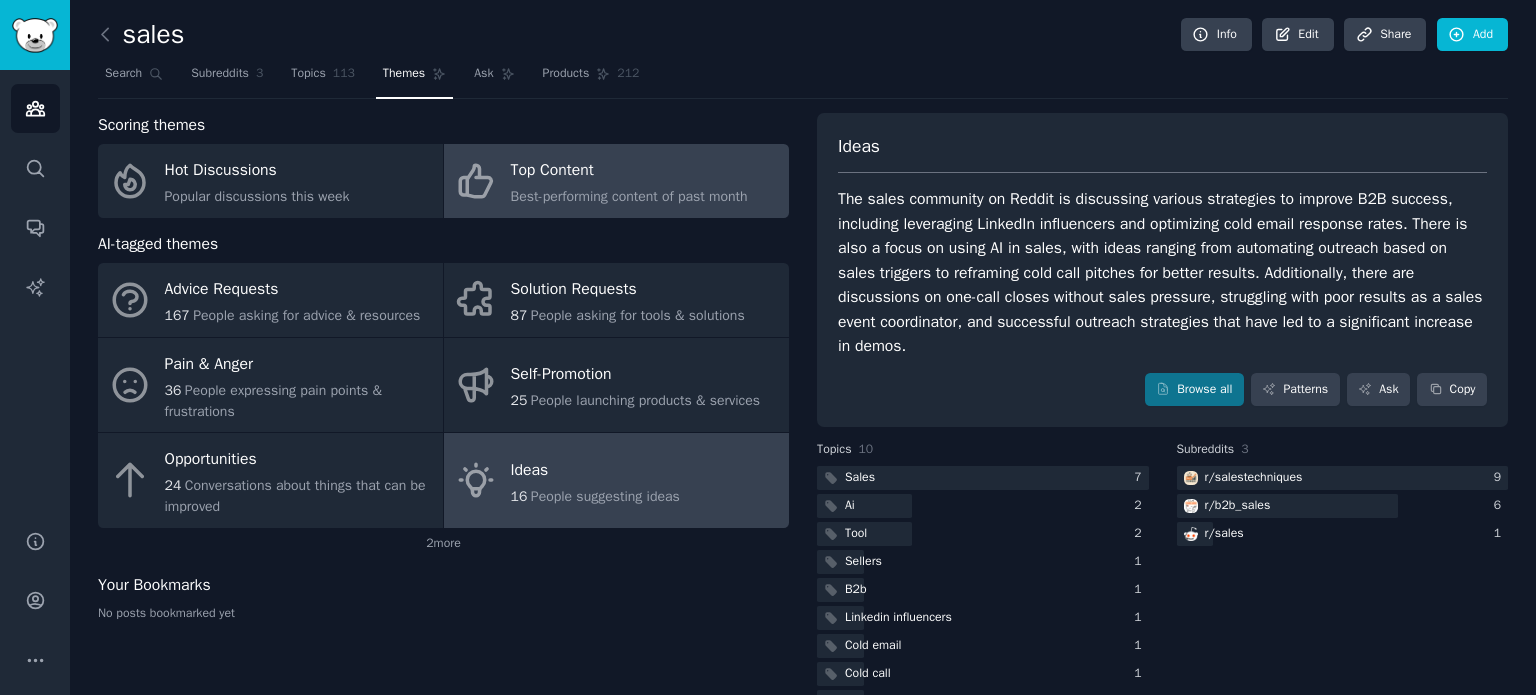 click on "Top Content" at bounding box center [629, 171] 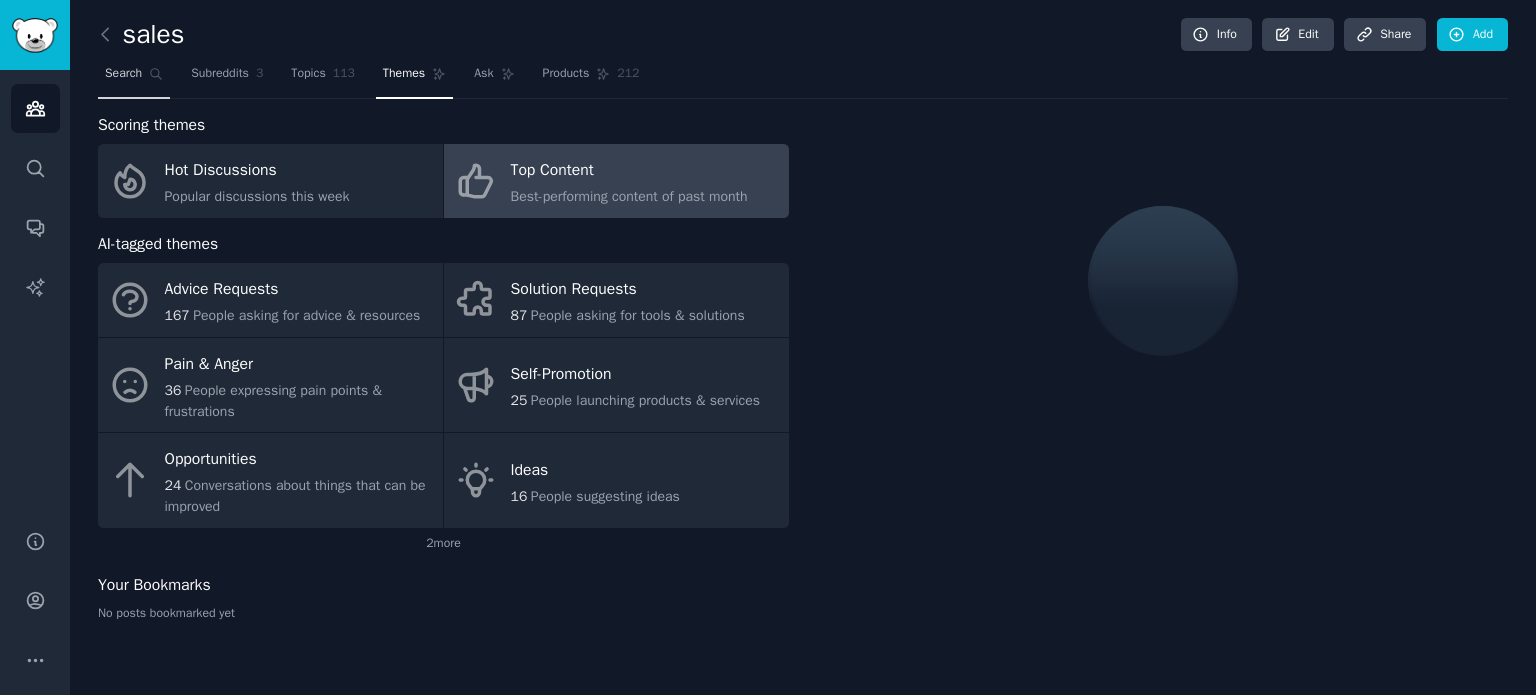 click on "Search" at bounding box center [123, 74] 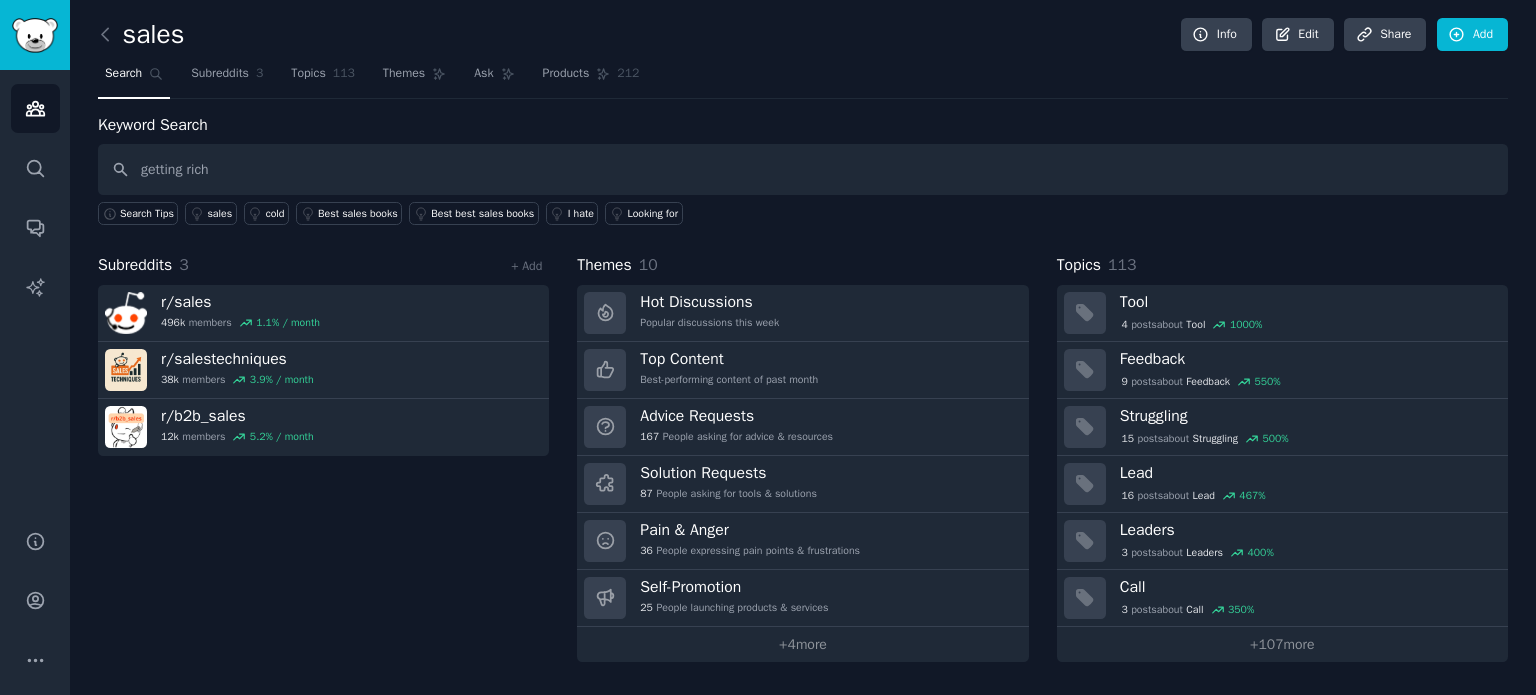 type on "getting rich" 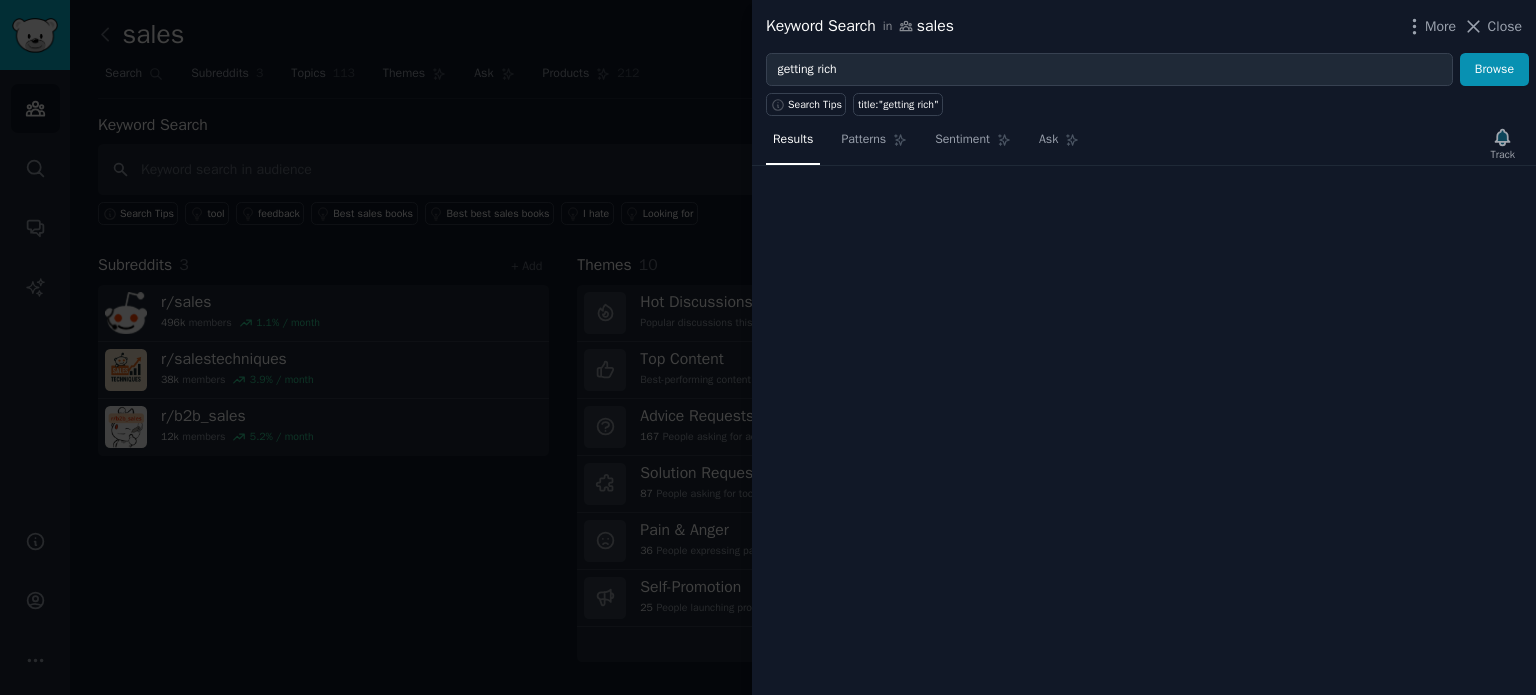 type 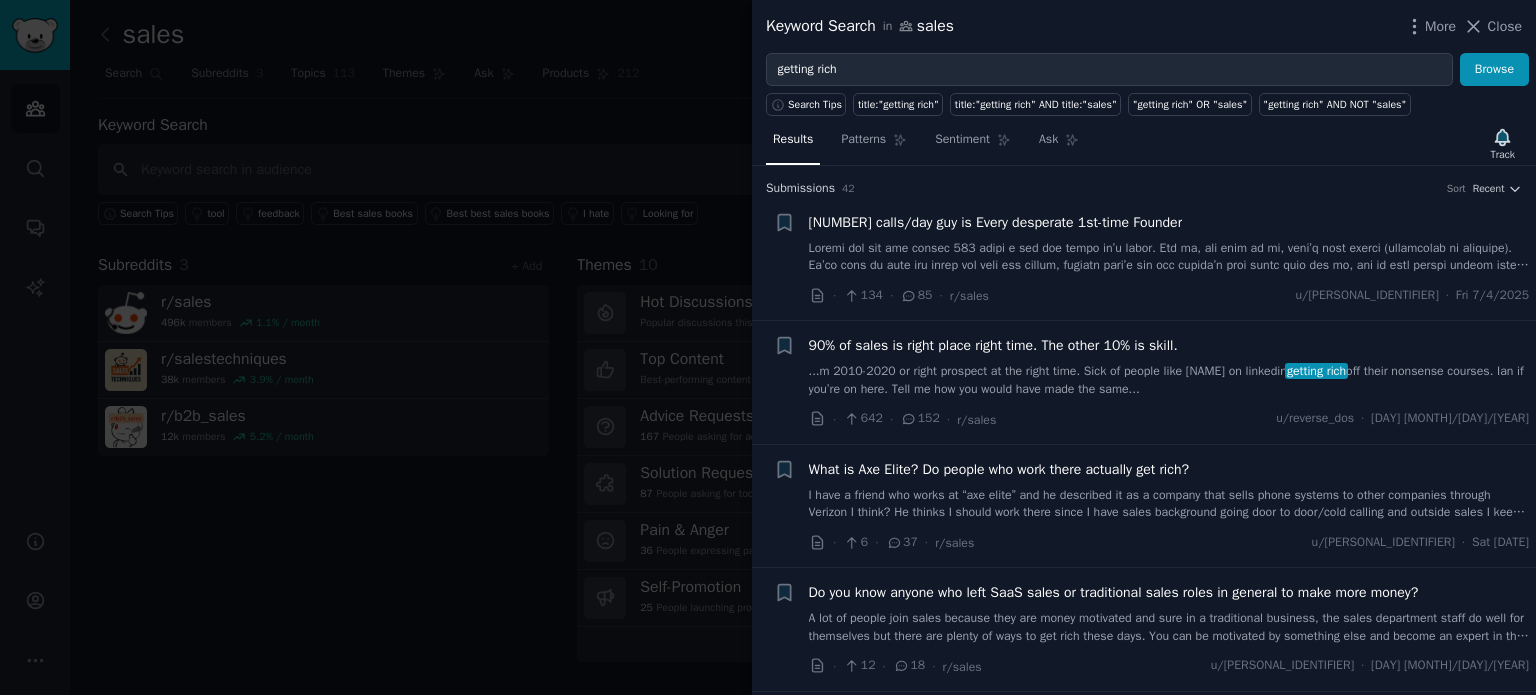 click at bounding box center [768, 347] 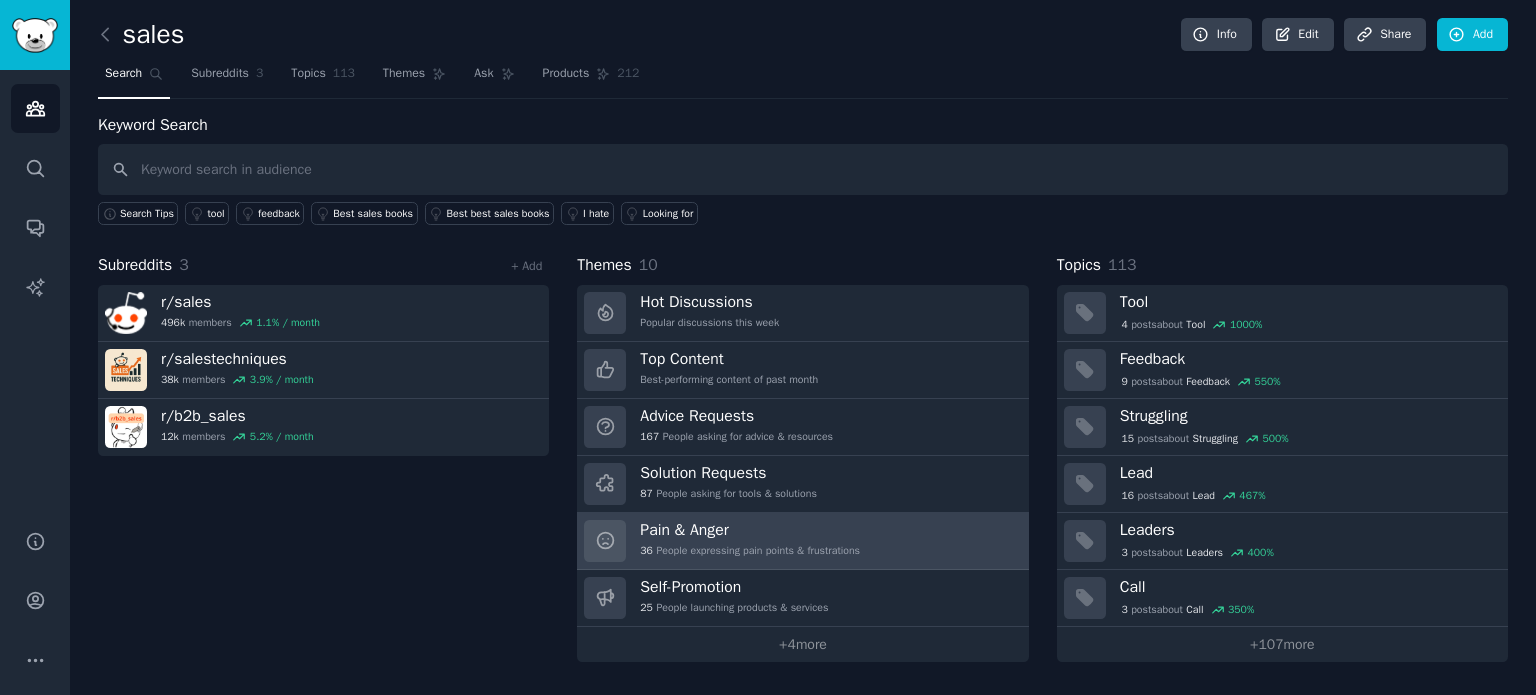 click on "Pain & Anger" at bounding box center [750, 530] 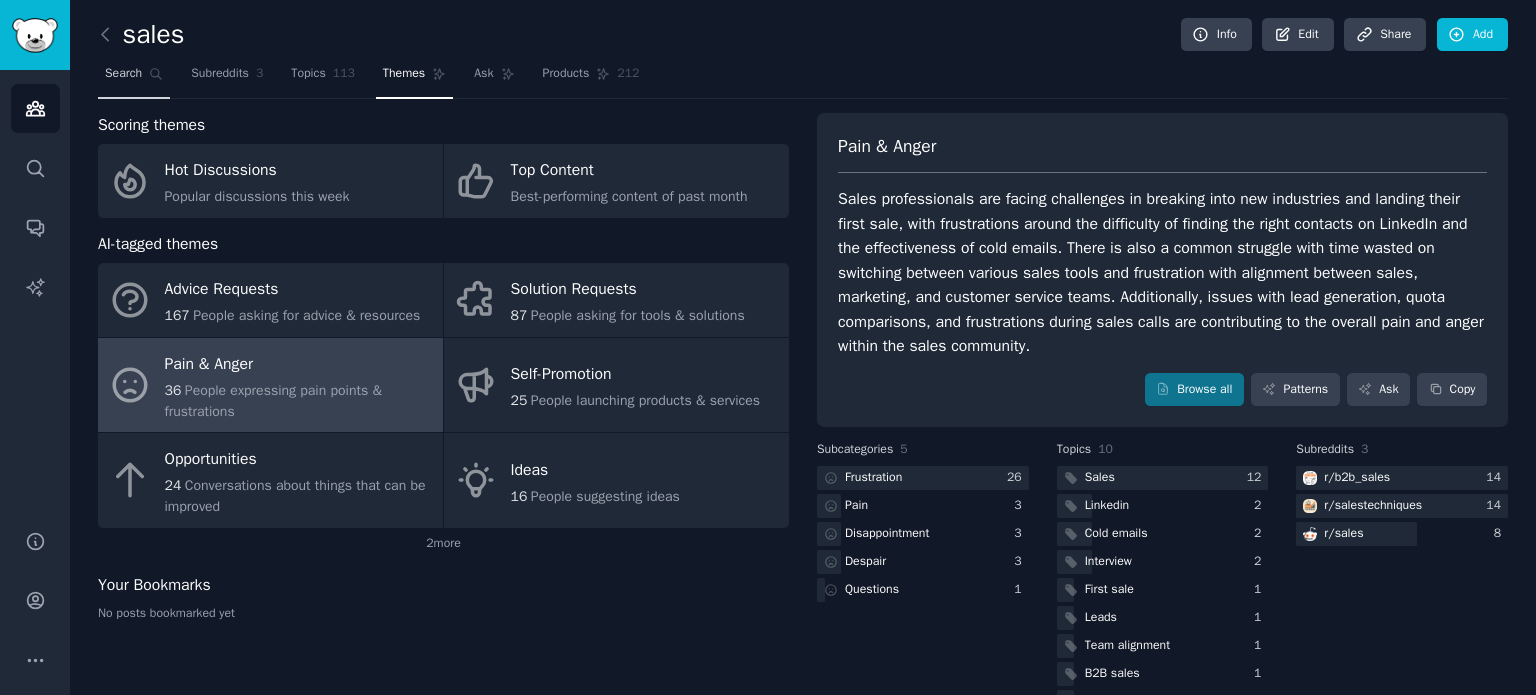 click on "Search" at bounding box center [123, 74] 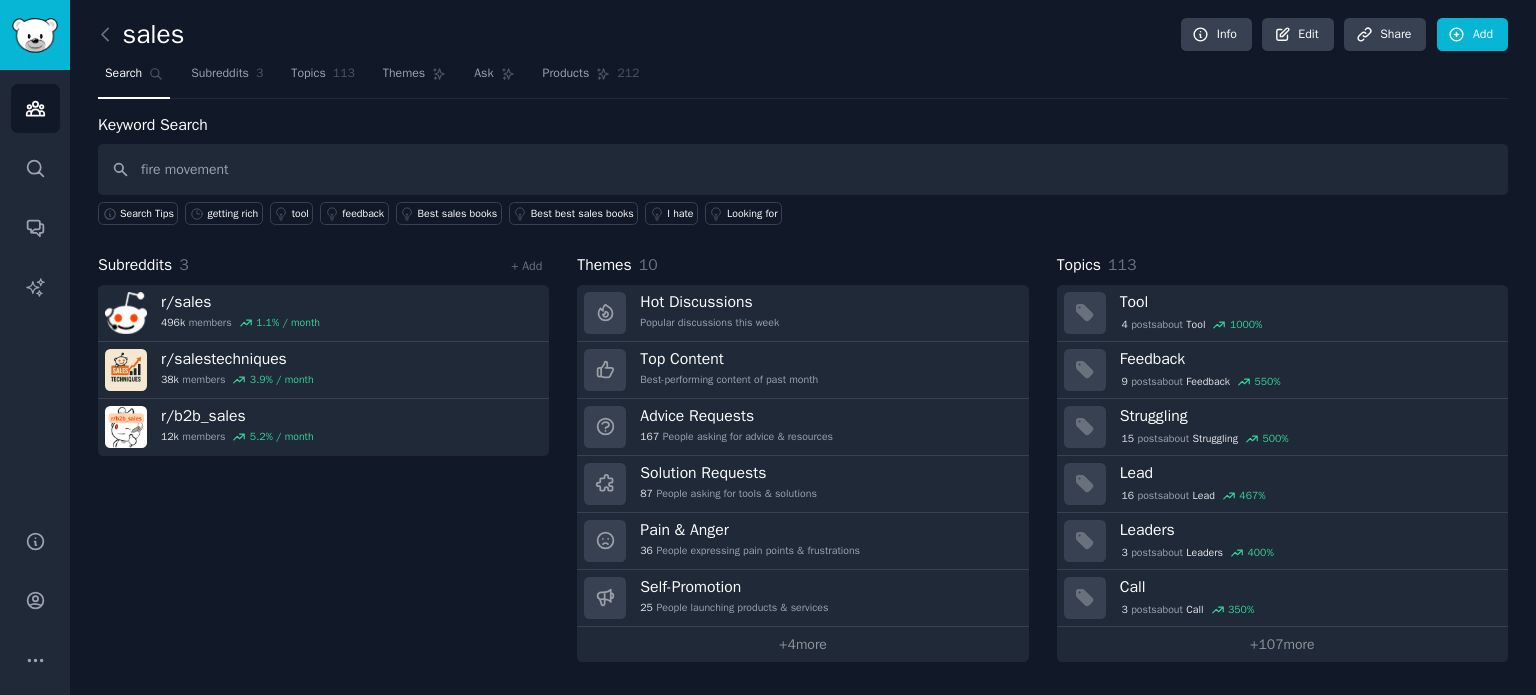 type on "fire movement" 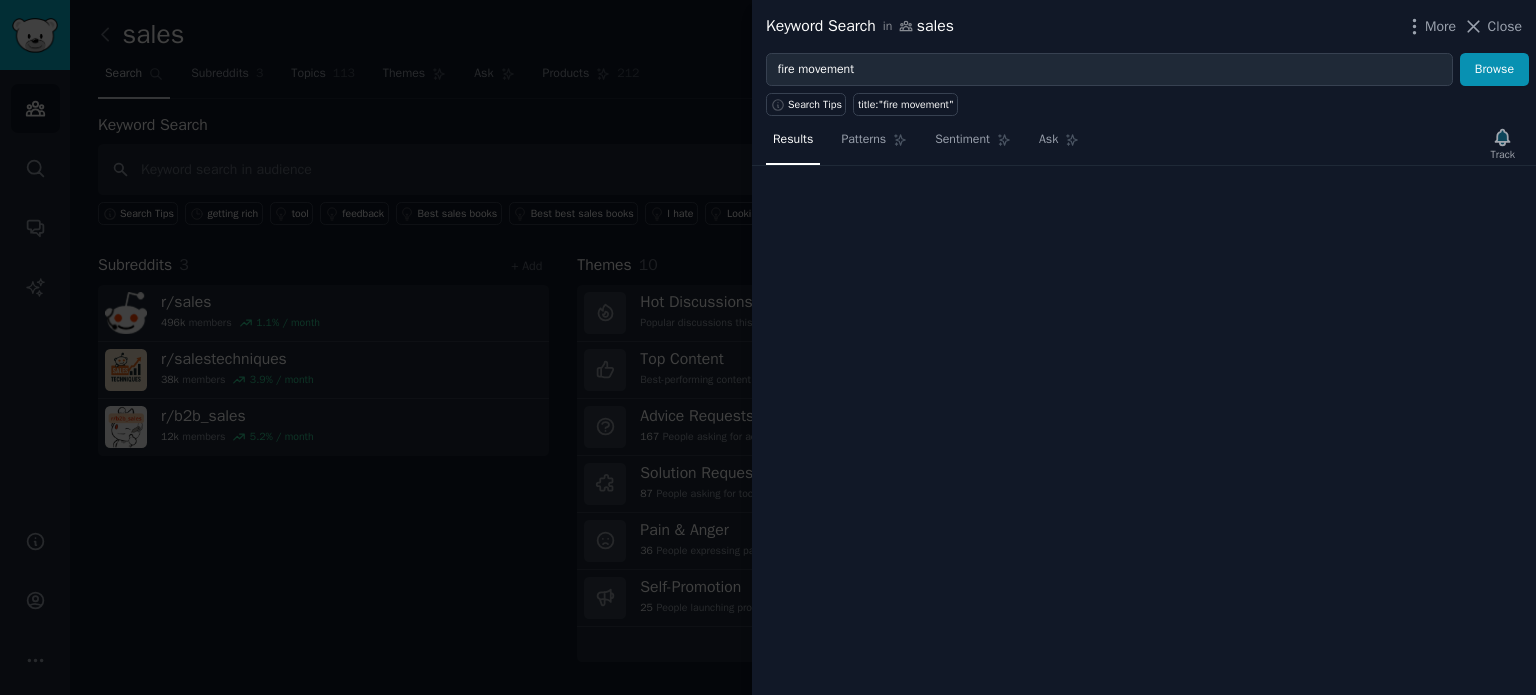 type 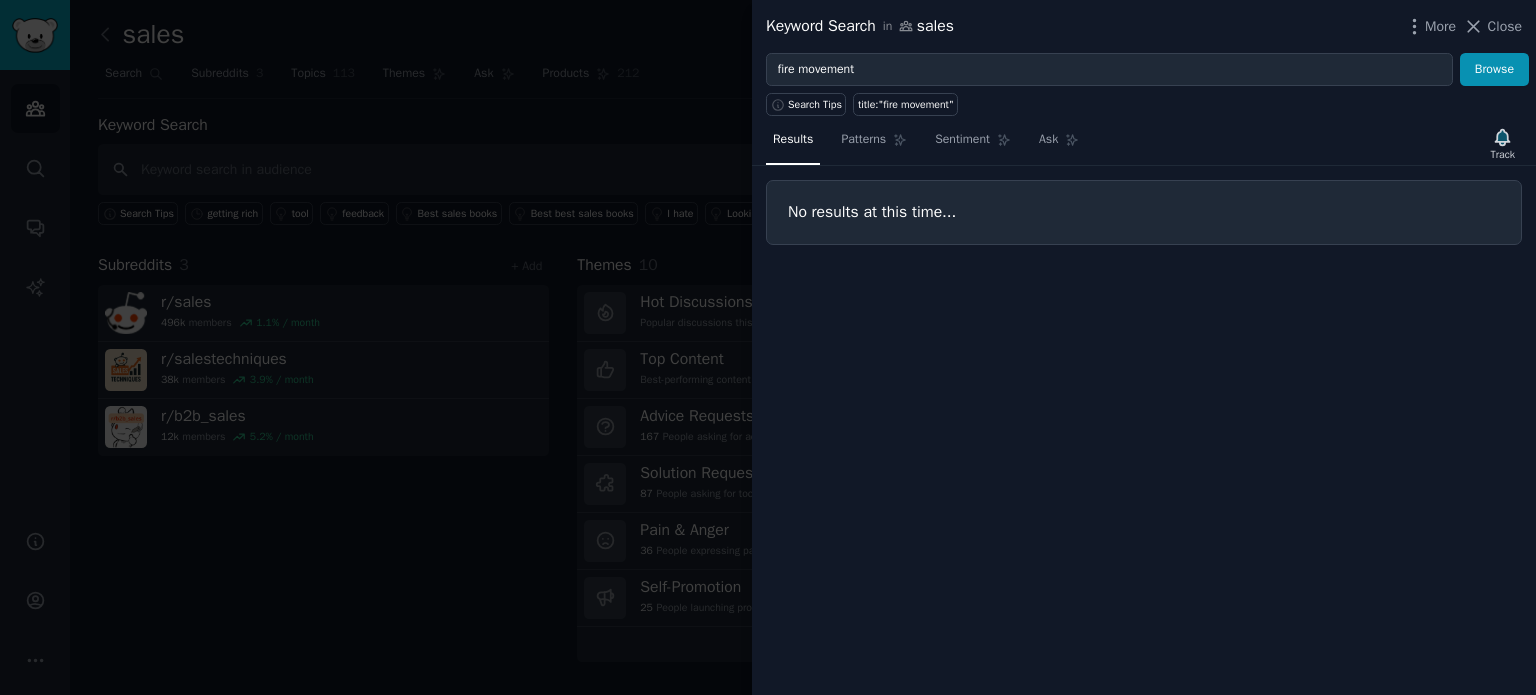 click at bounding box center (768, 347) 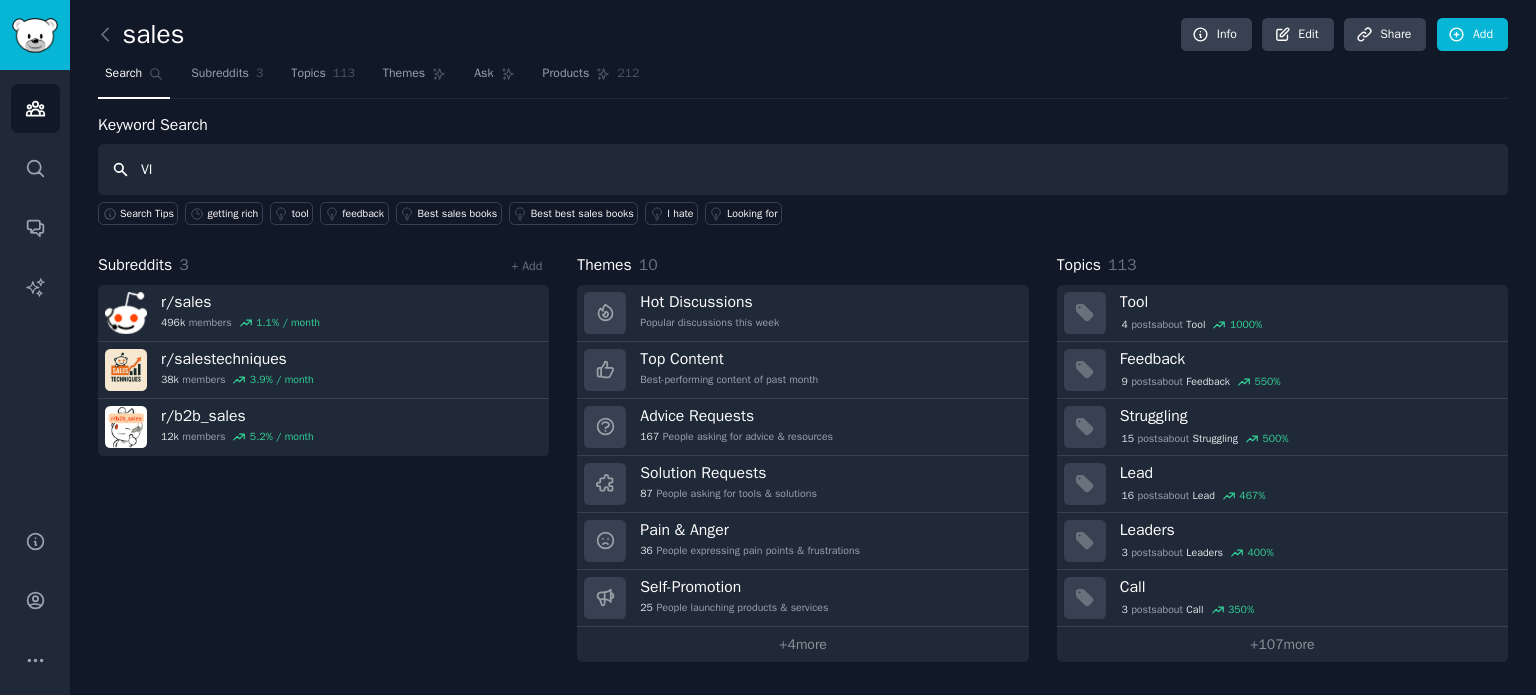 type on "V" 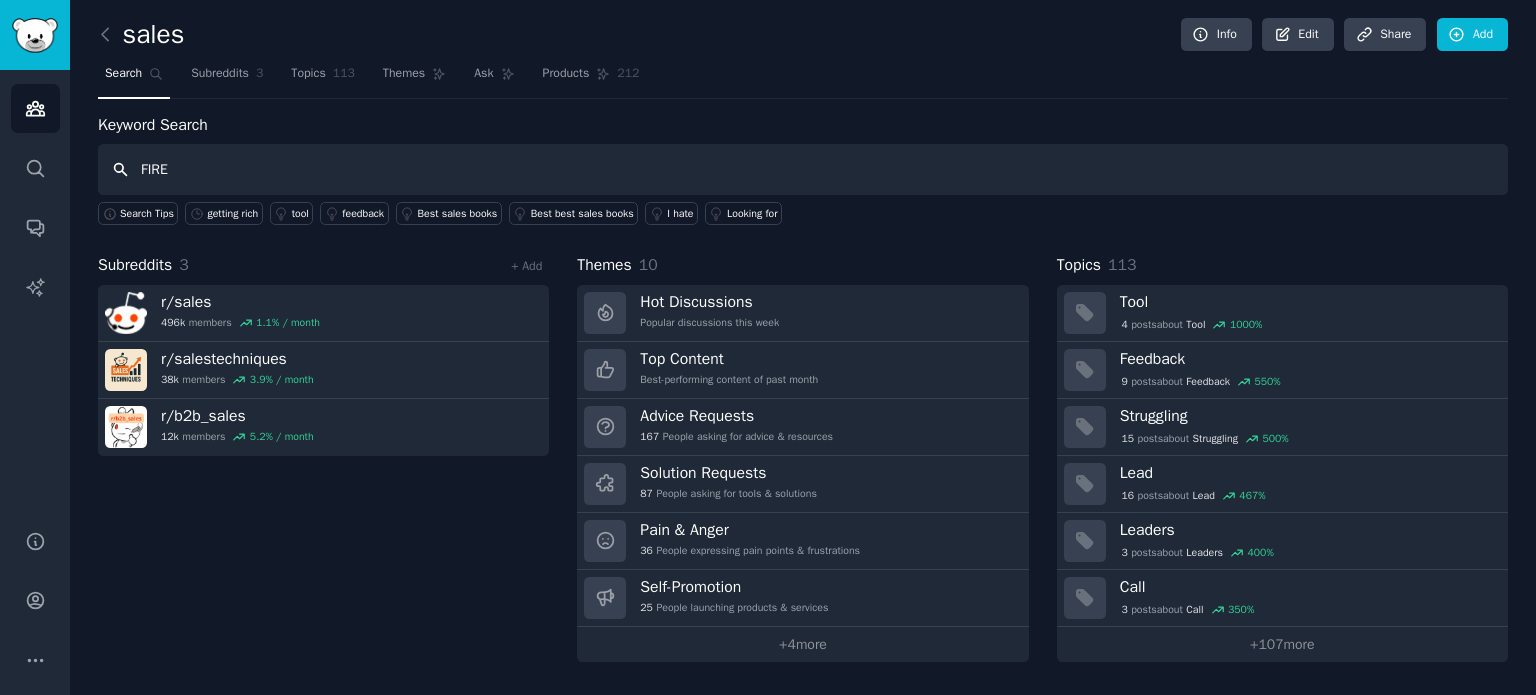 type on "FIRE" 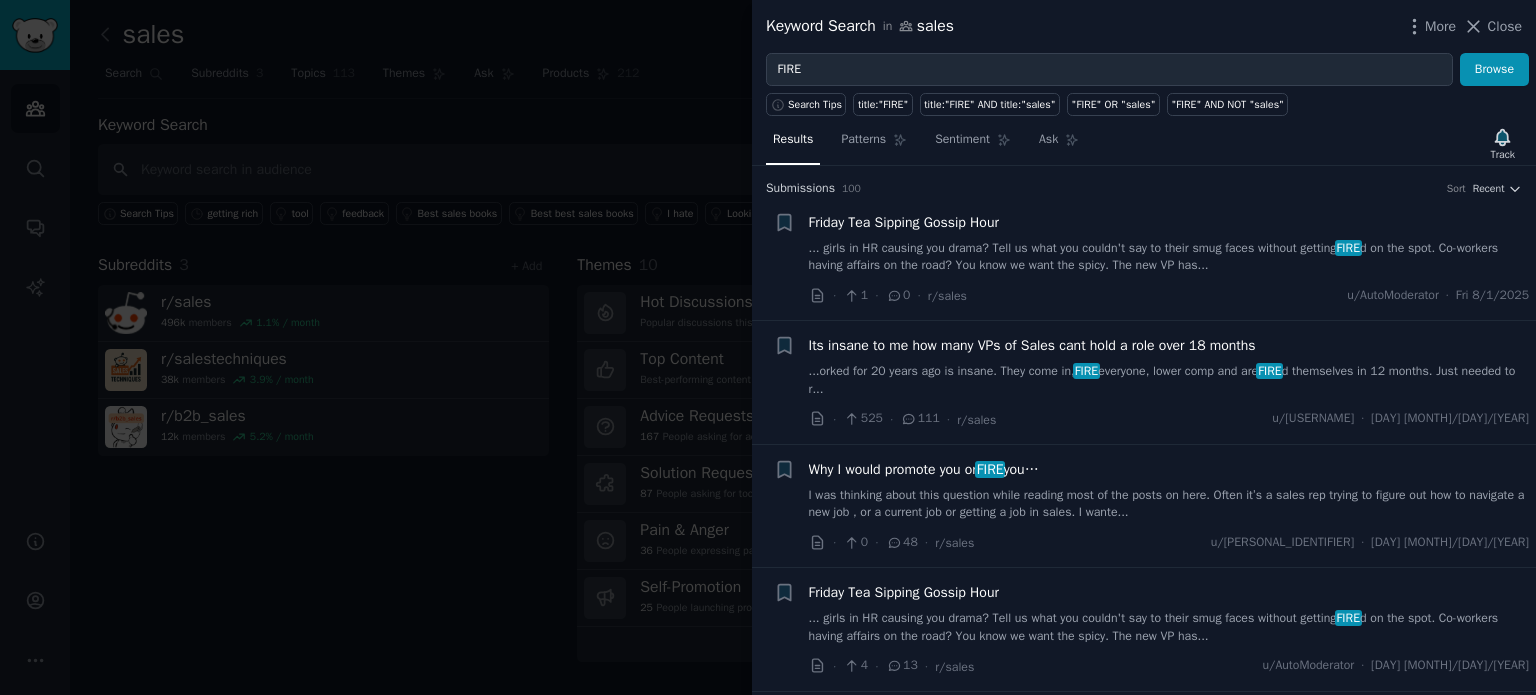 click at bounding box center [768, 347] 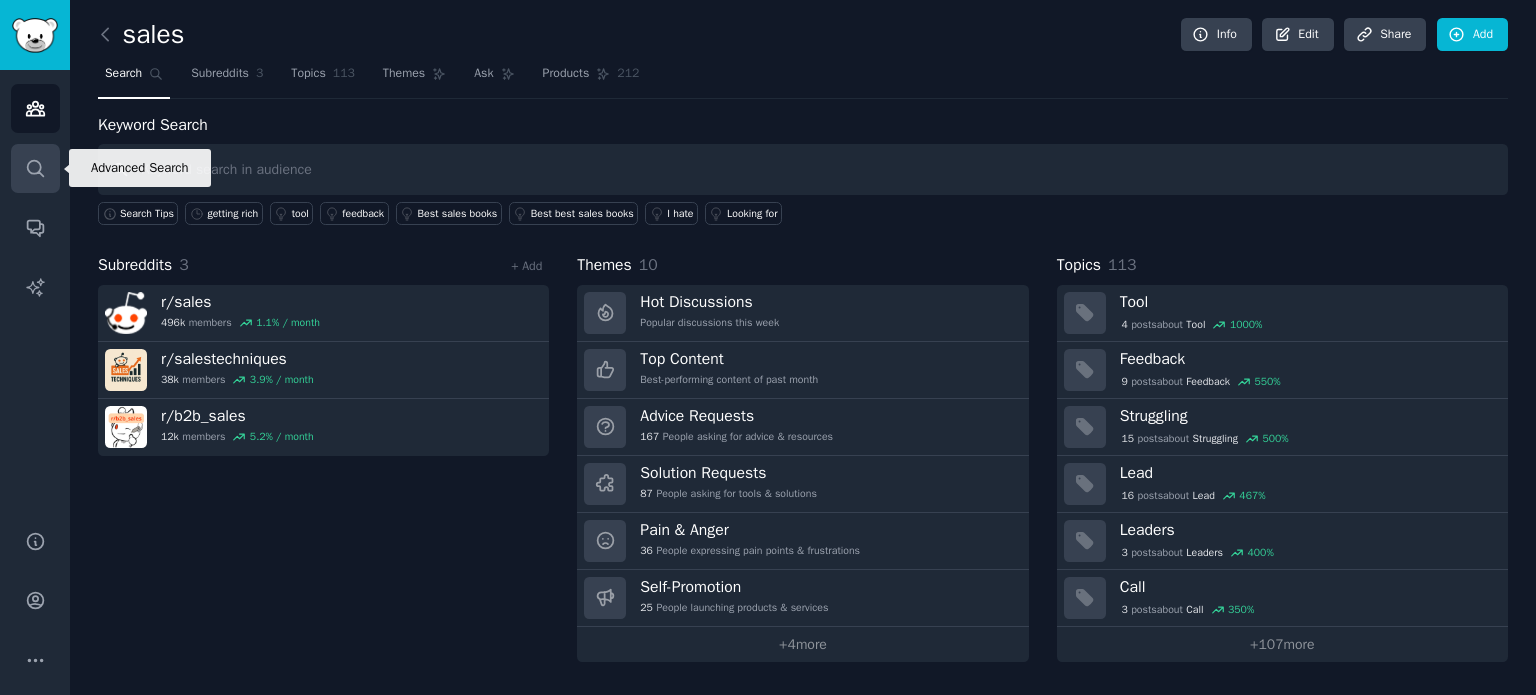 click on "Search" at bounding box center (35, 168) 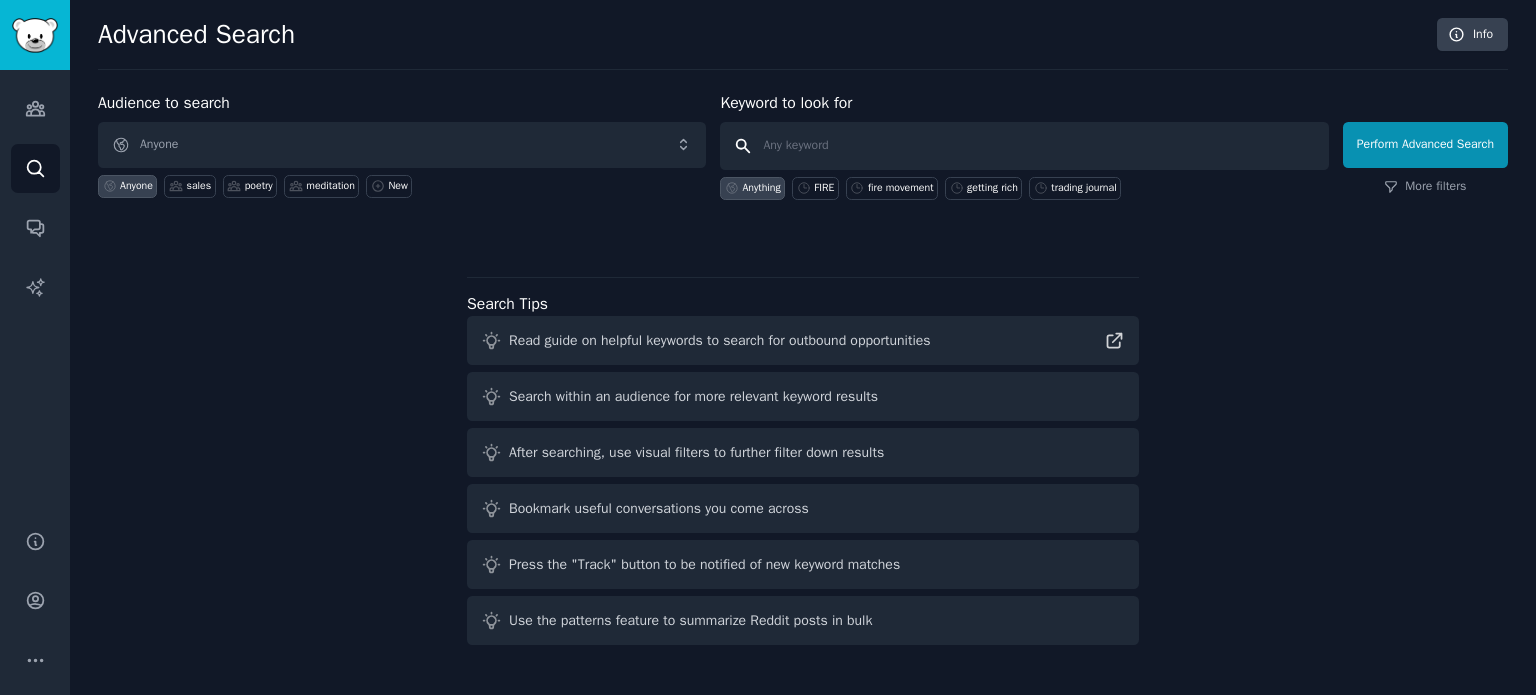 click at bounding box center (1024, 146) 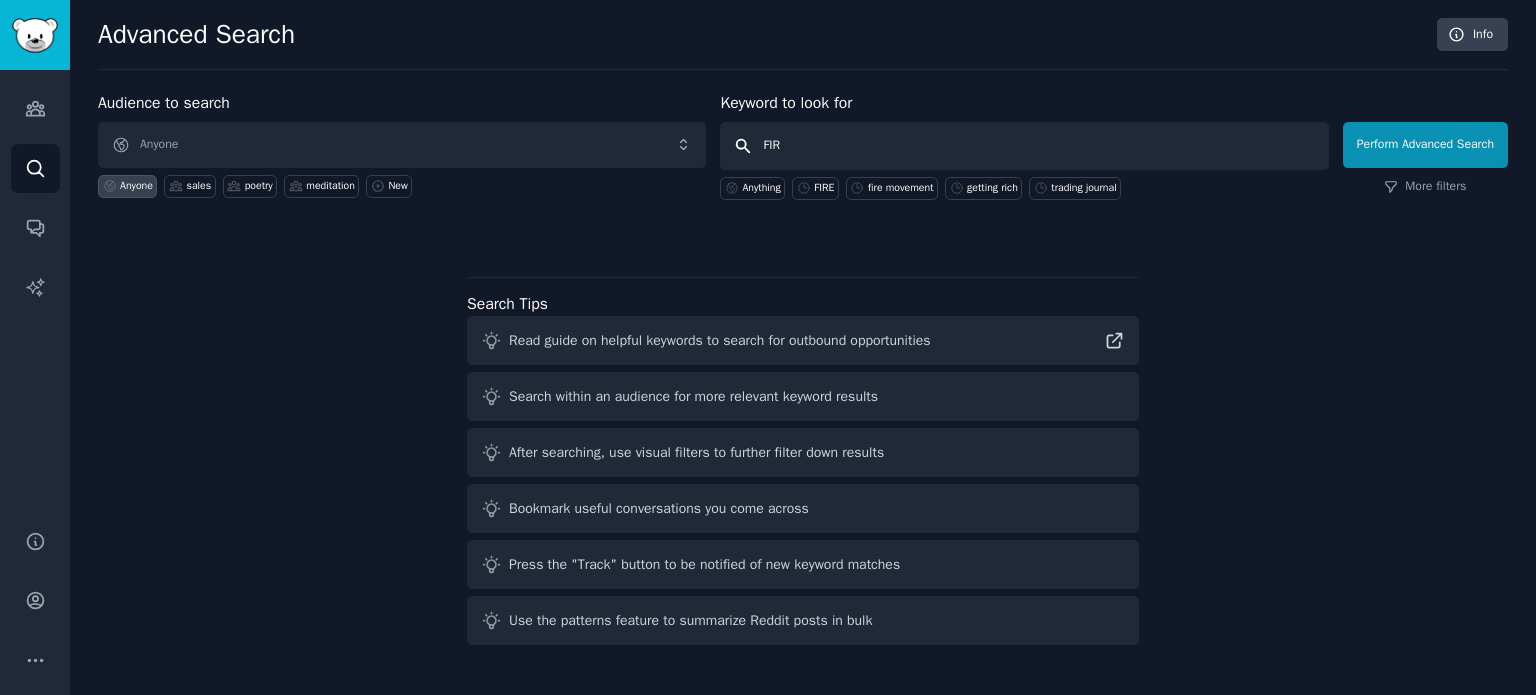 type on "FIRE" 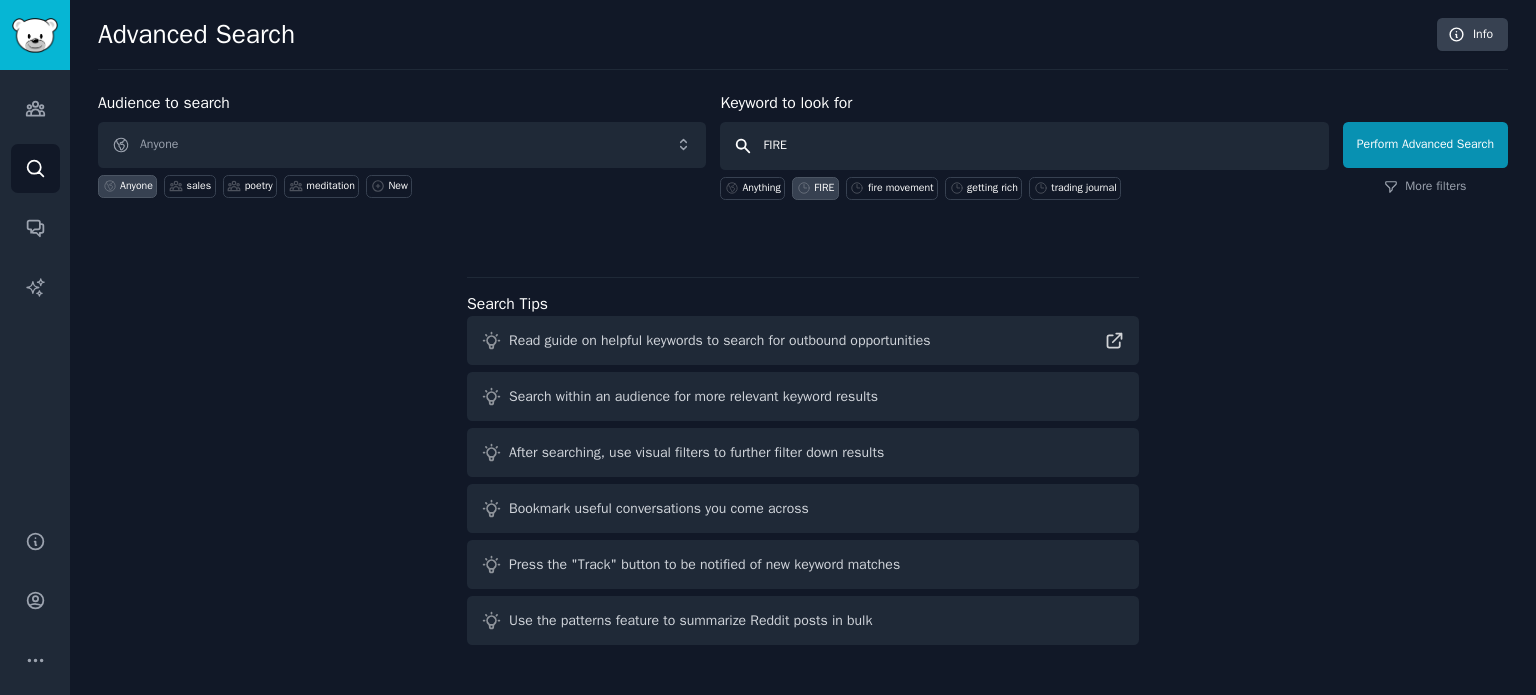 click on "Perform Advanced Search" at bounding box center [1425, 145] 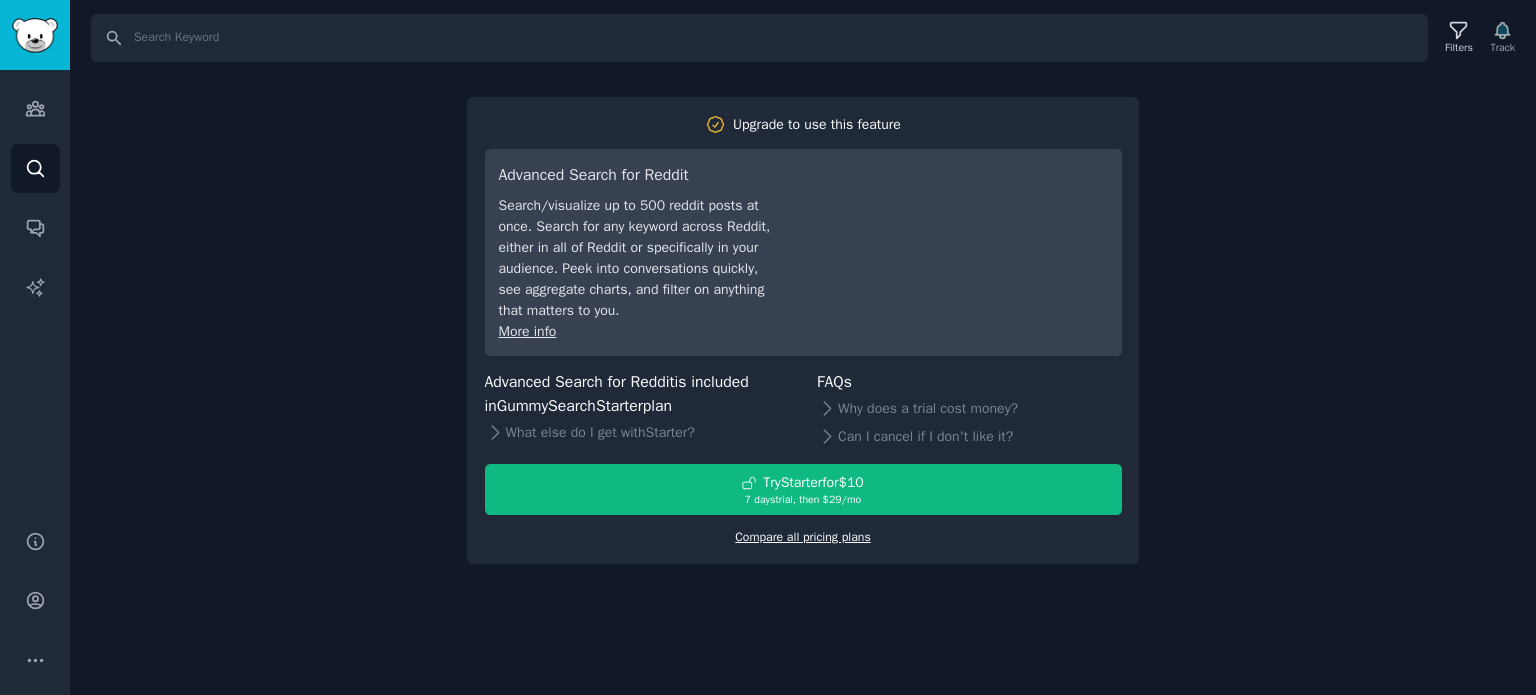 click on "Compare all pricing plans" at bounding box center (803, 537) 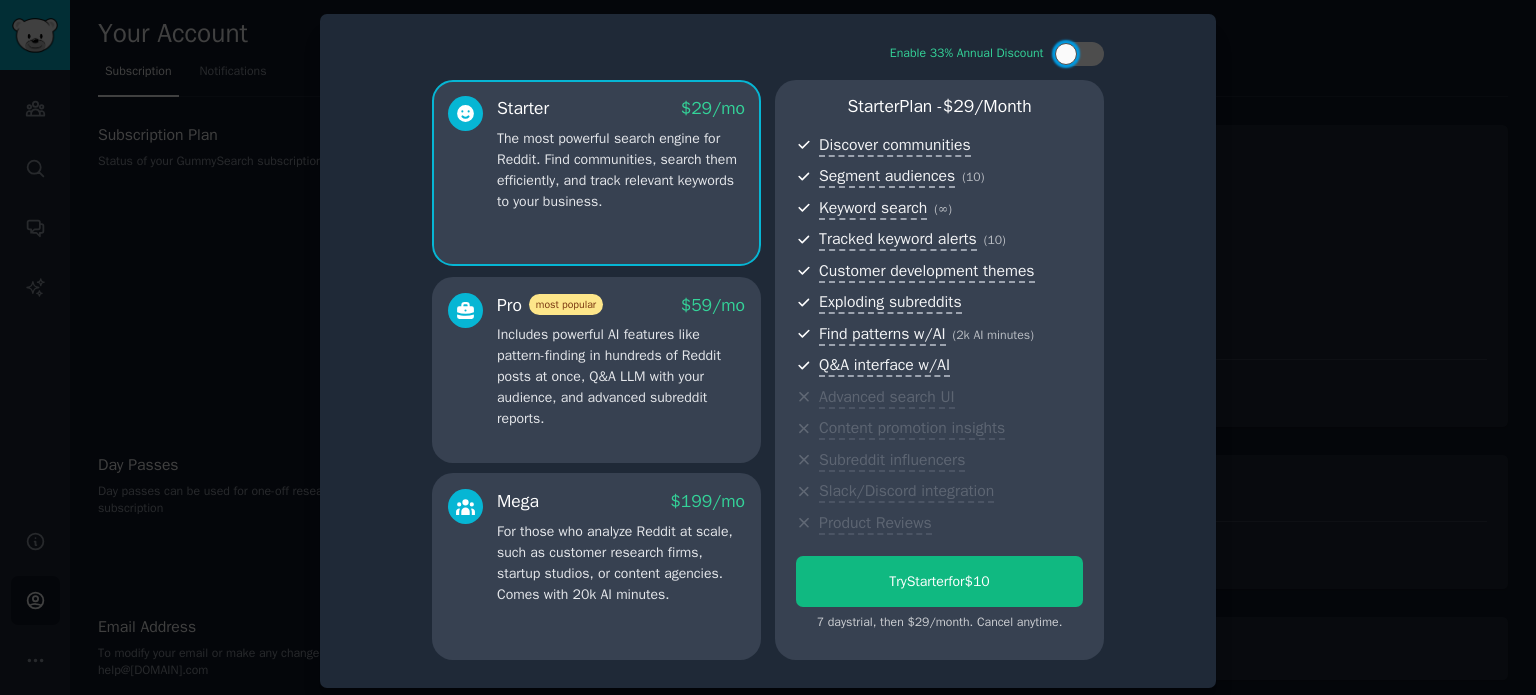 click at bounding box center [768, 347] 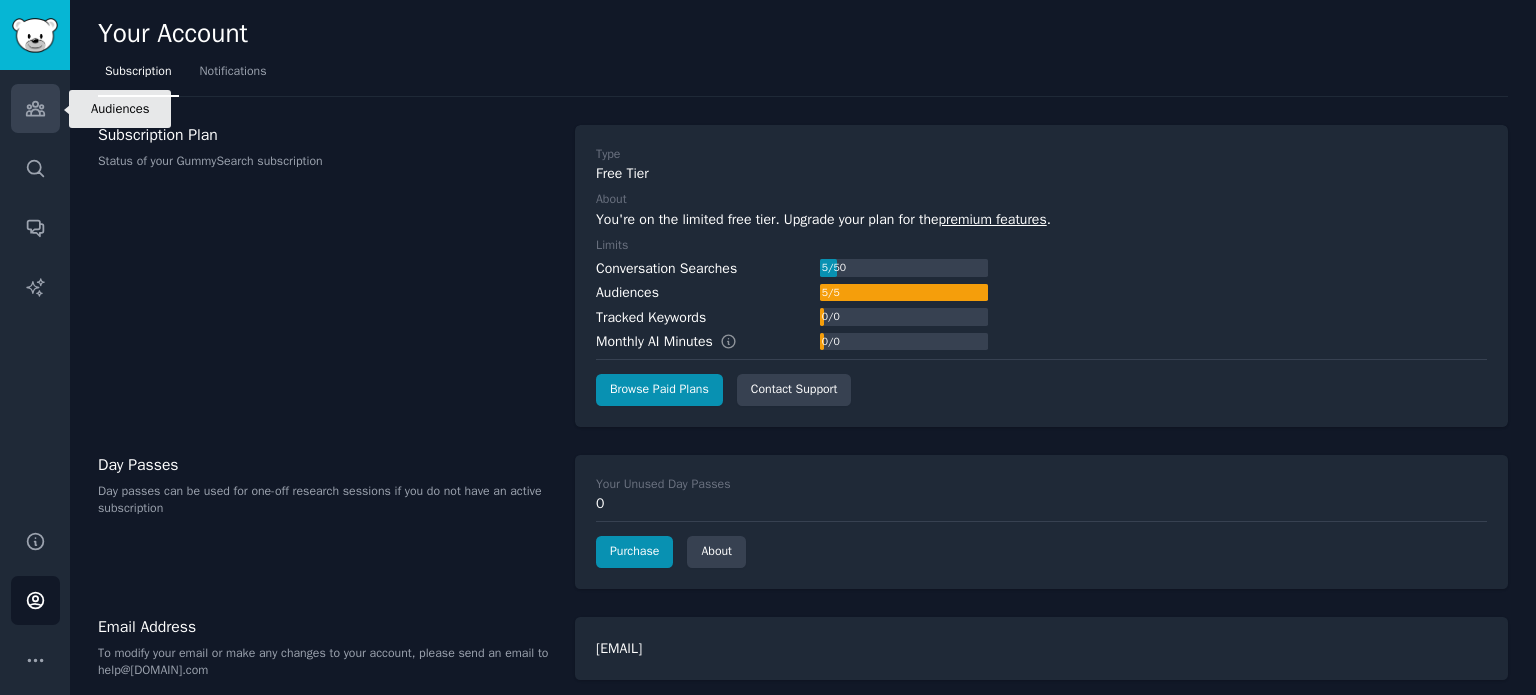 click 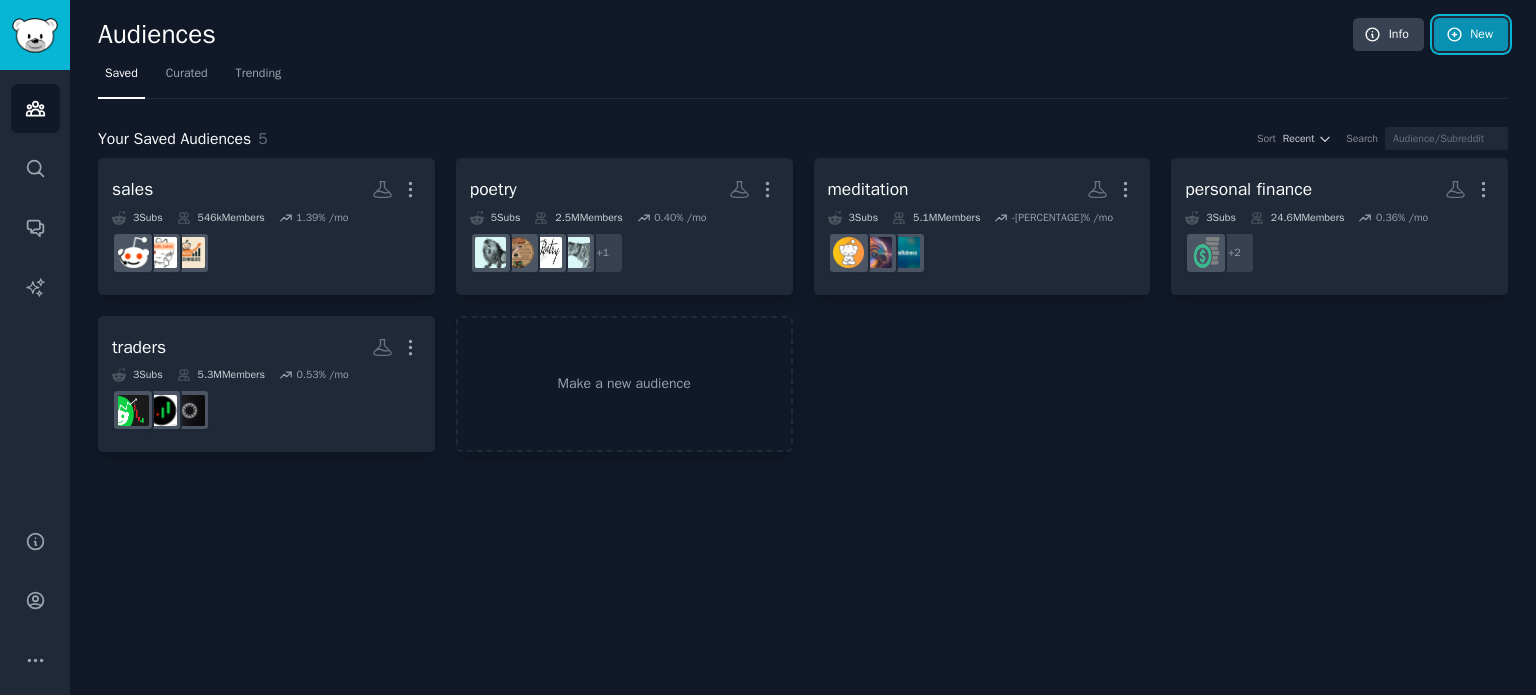 click on "New" at bounding box center (1471, 35) 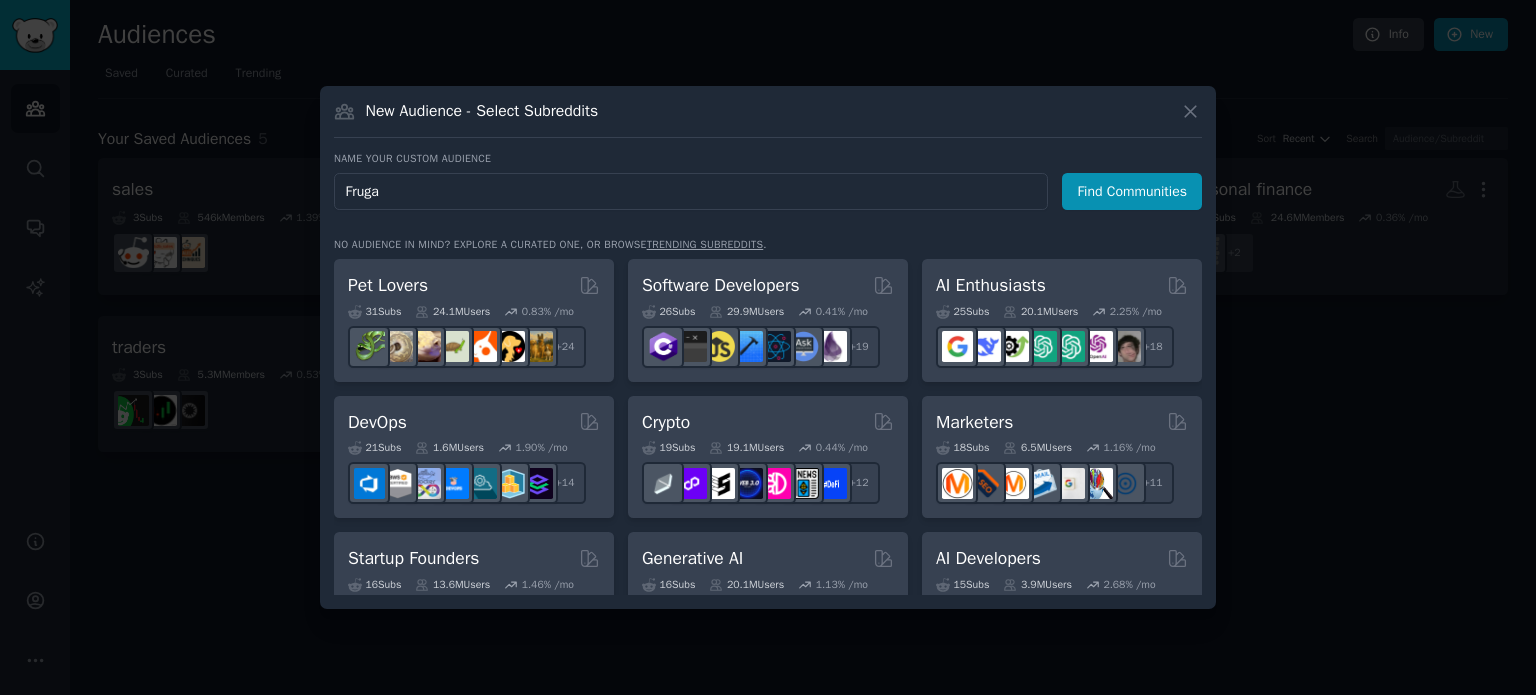 type on "Frugal" 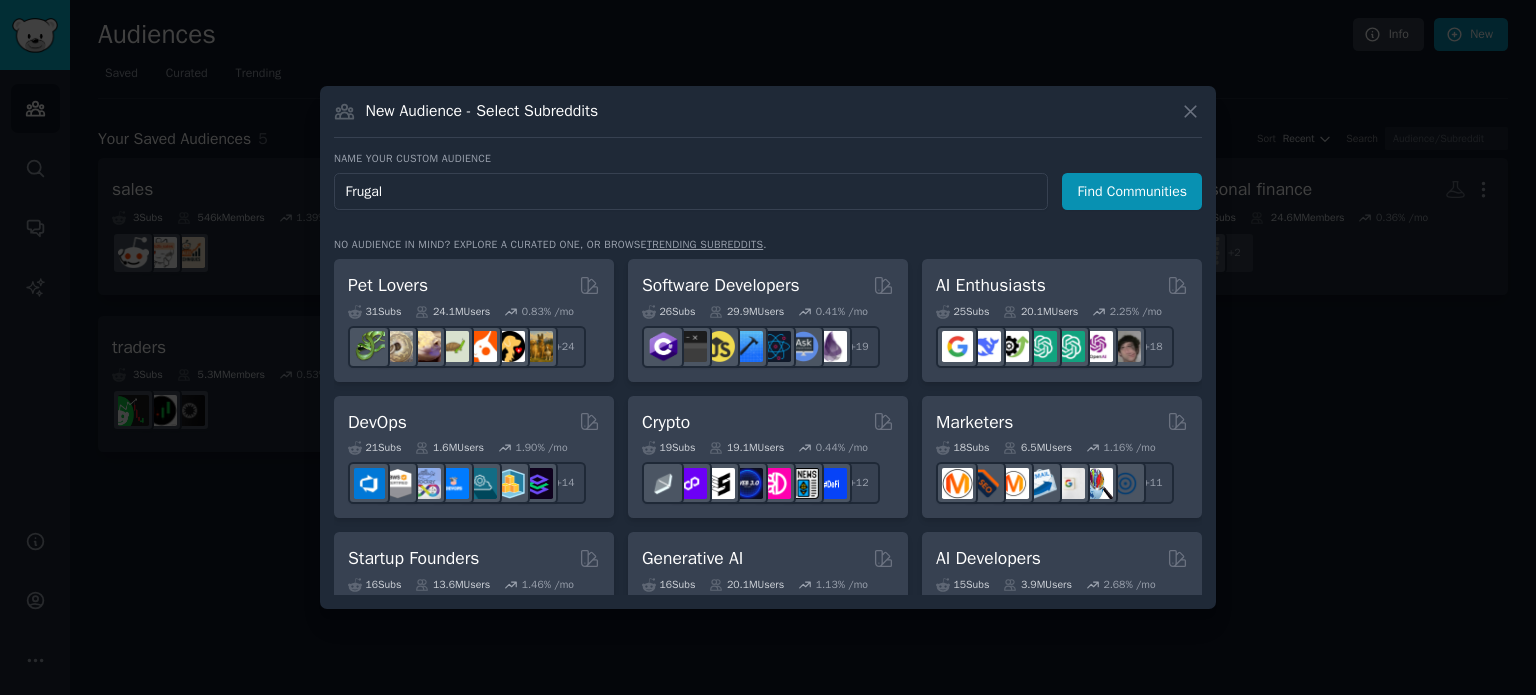 click on "Find Communities" at bounding box center [1132, 191] 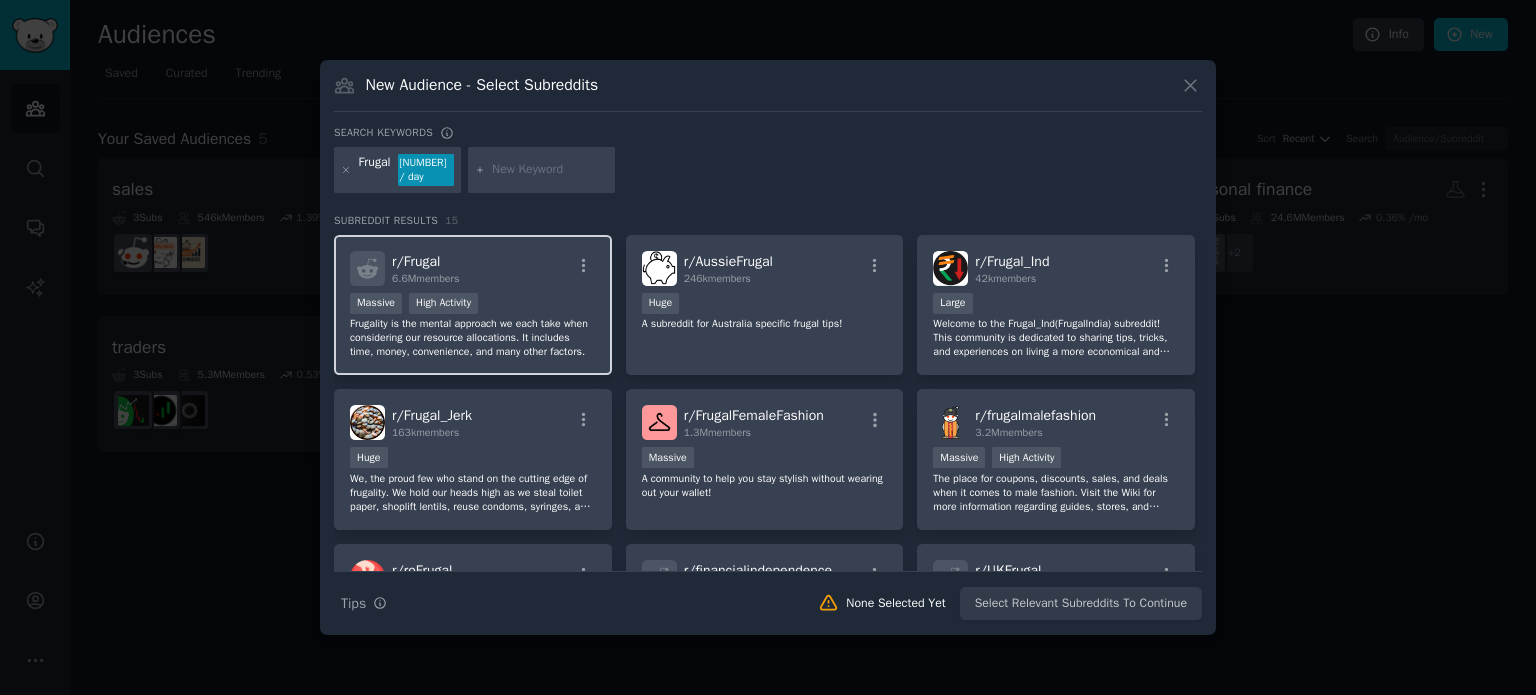 click on "Massive High Activity" at bounding box center [473, 305] 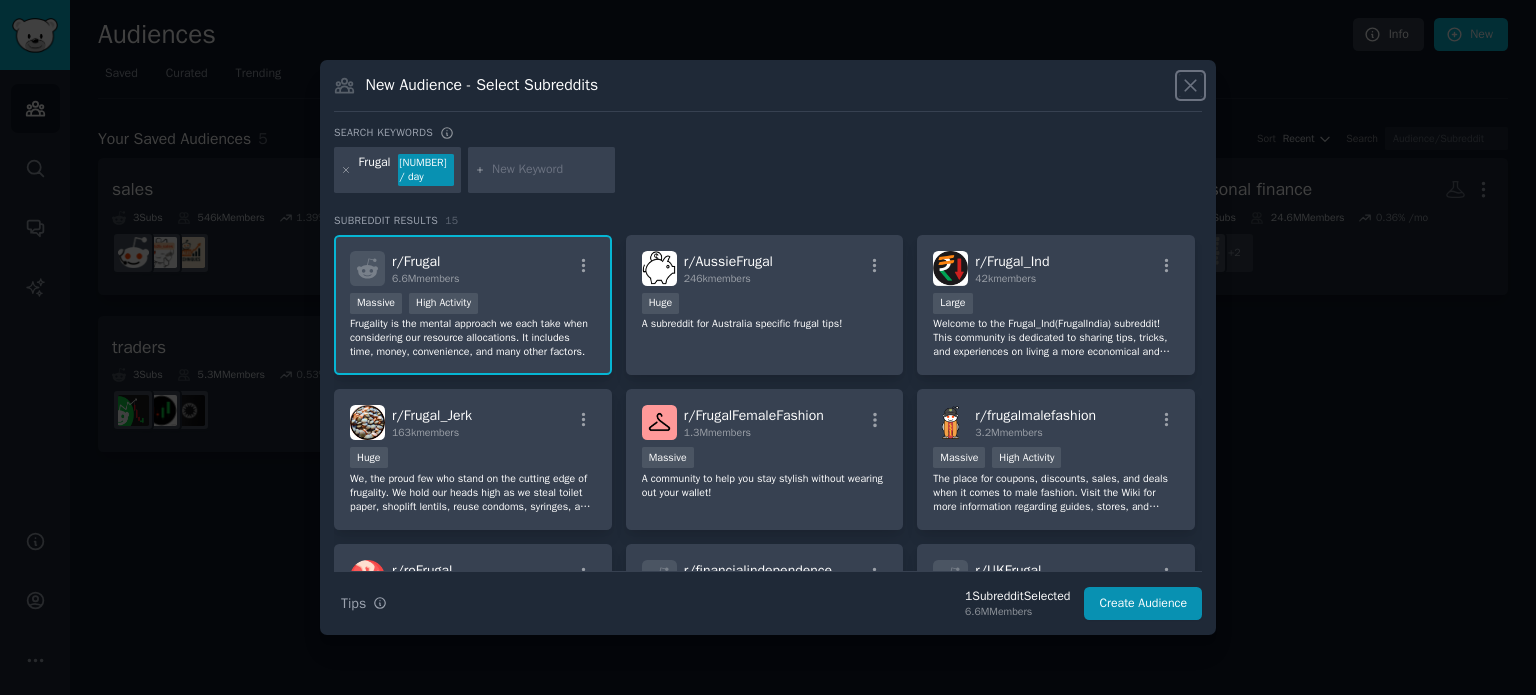 click 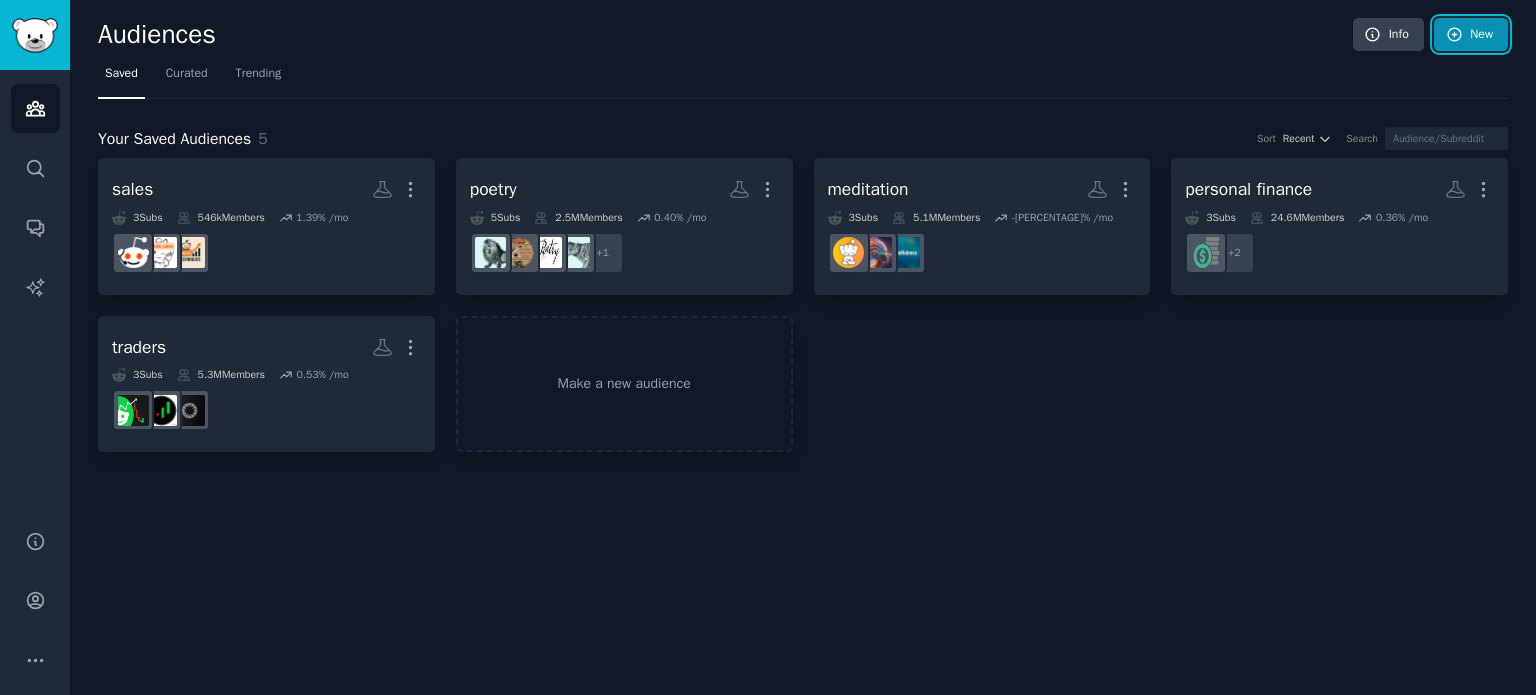 click on "New" at bounding box center (1471, 35) 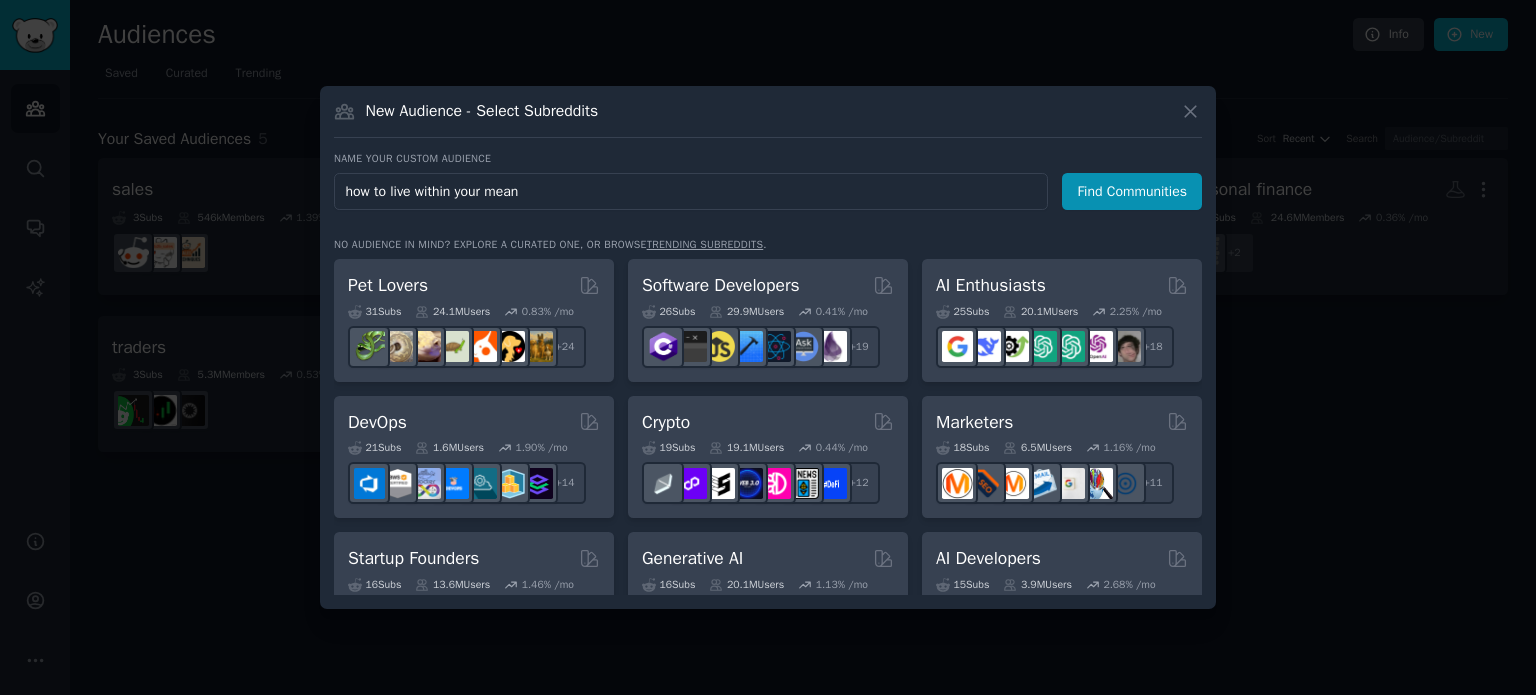 type on "how to live within your means" 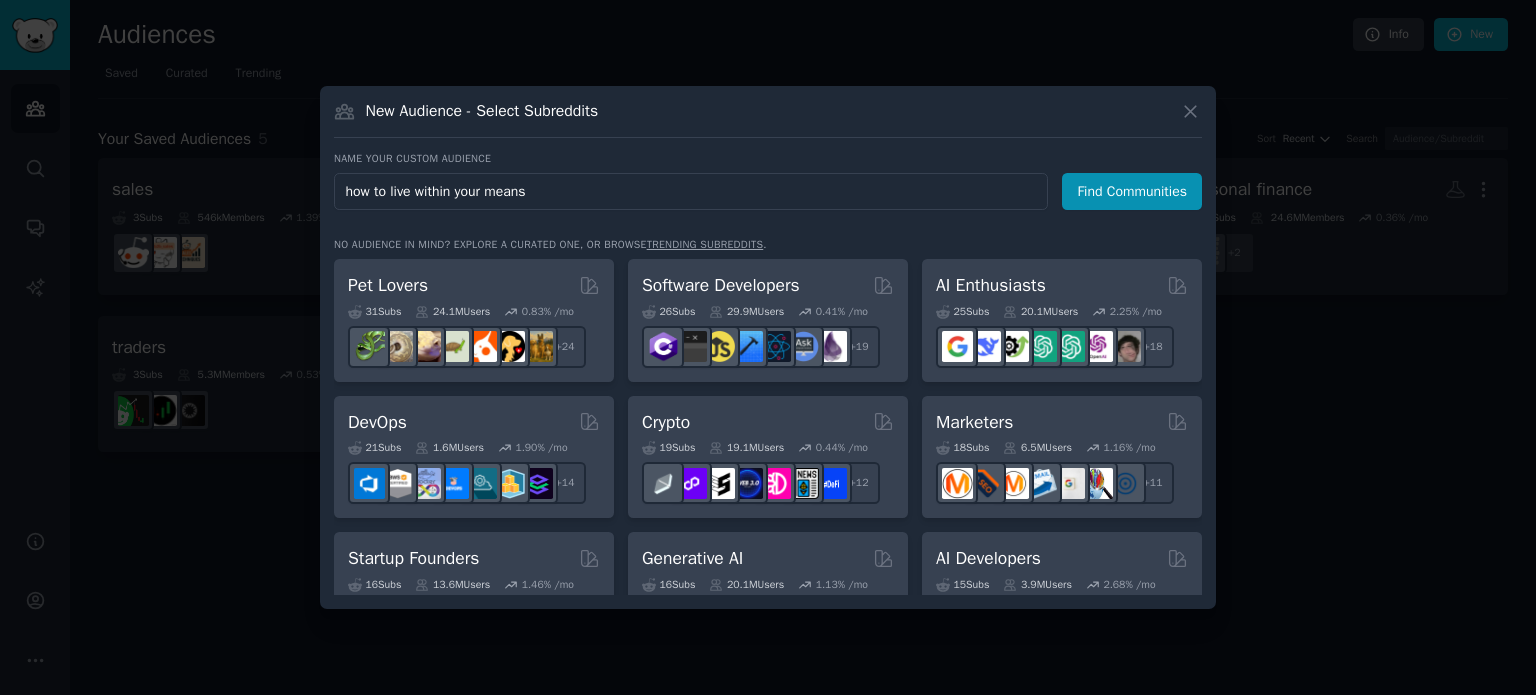 click on "Find Communities" at bounding box center [1132, 191] 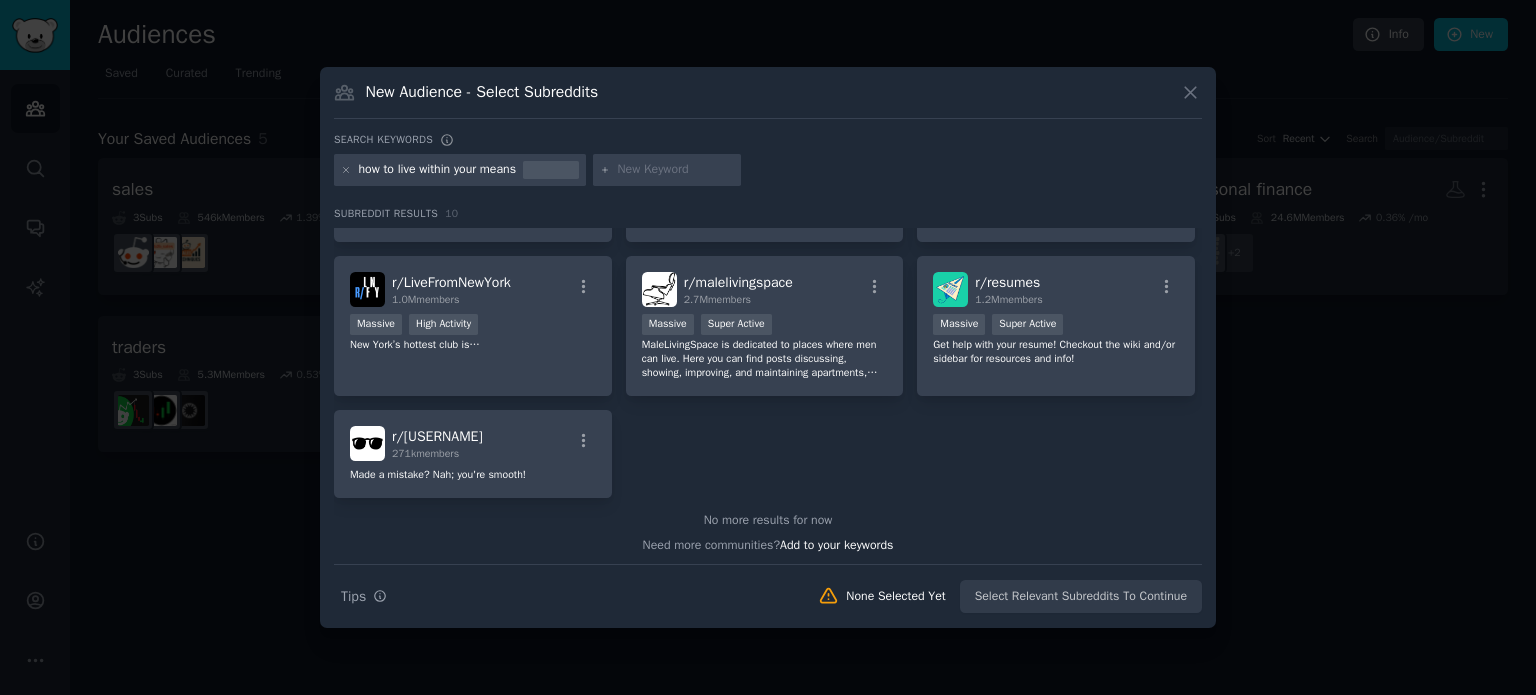 scroll, scrollTop: 0, scrollLeft: 0, axis: both 